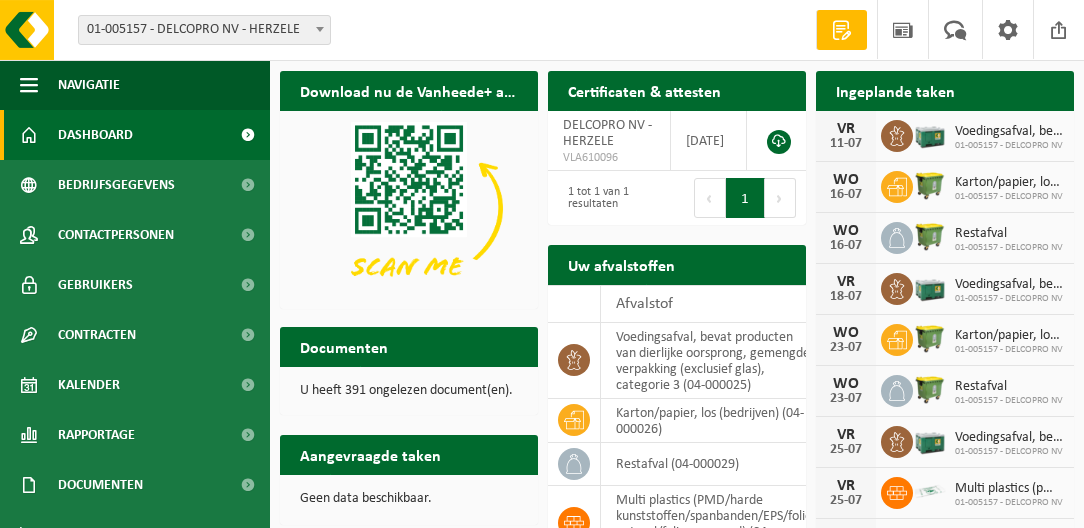 scroll, scrollTop: 0, scrollLeft: 0, axis: both 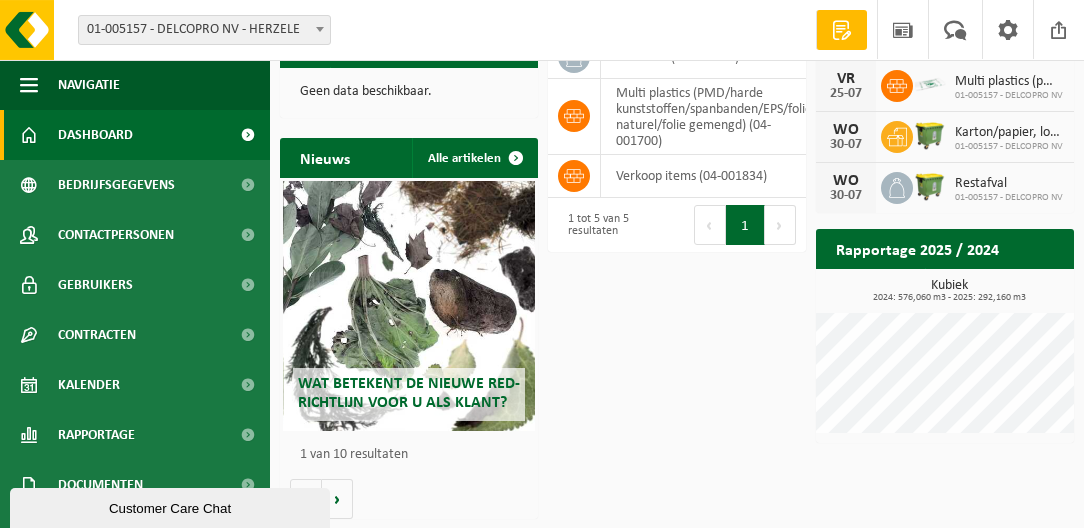 click on "Rapportage 2025 / 2024" at bounding box center [917, 248] 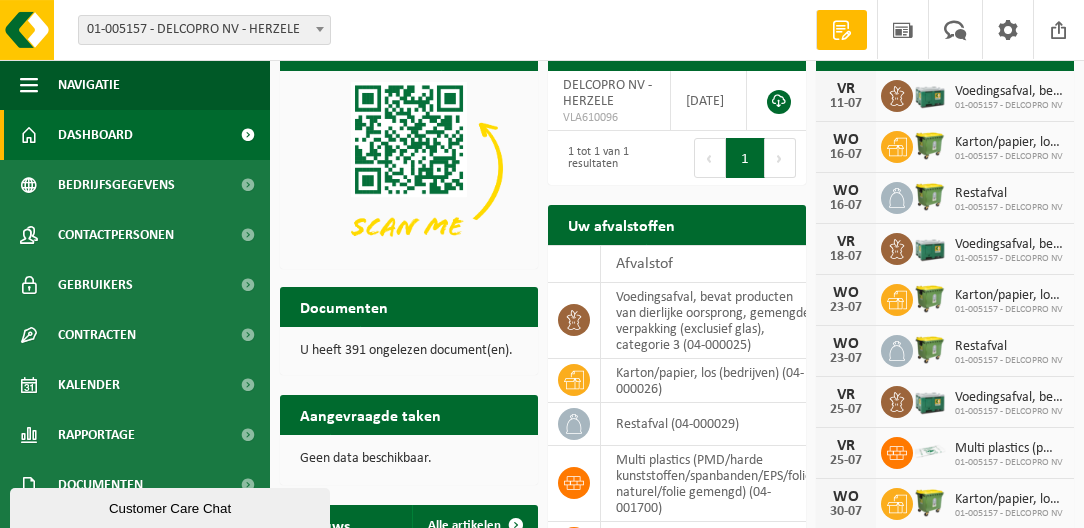 scroll, scrollTop: 57, scrollLeft: 0, axis: vertical 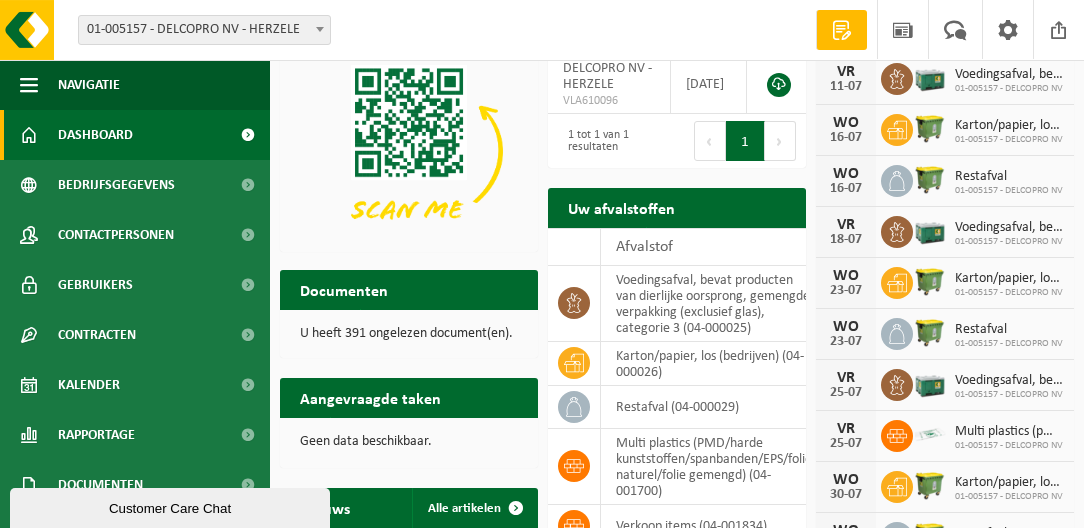 click at bounding box center (842, 30) 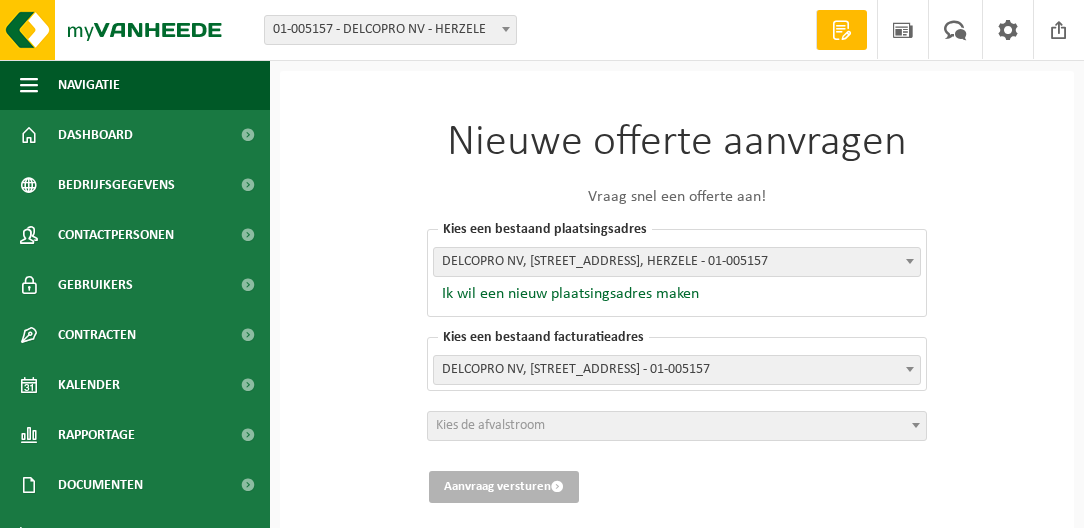 scroll, scrollTop: 0, scrollLeft: 0, axis: both 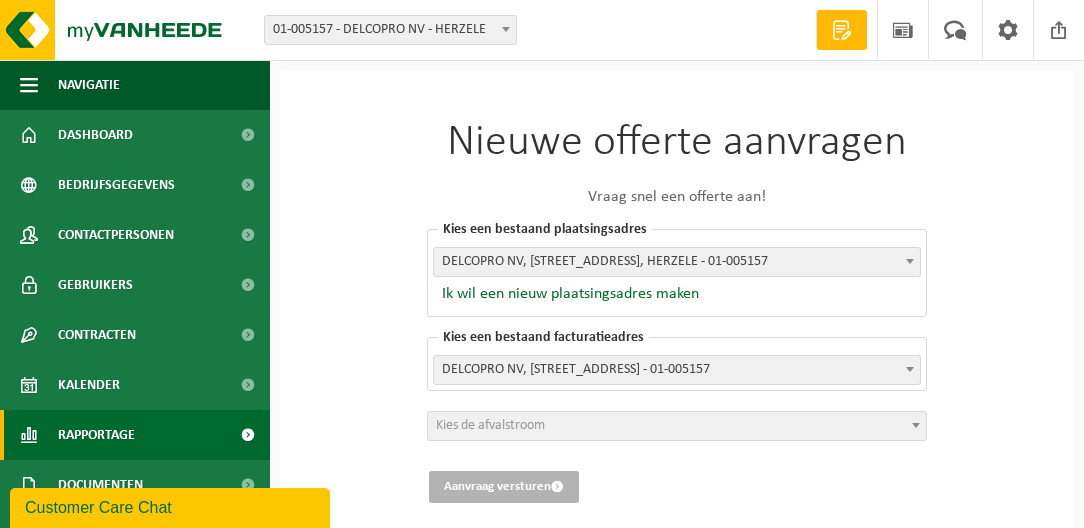 click on "Rapportage" at bounding box center [135, 435] 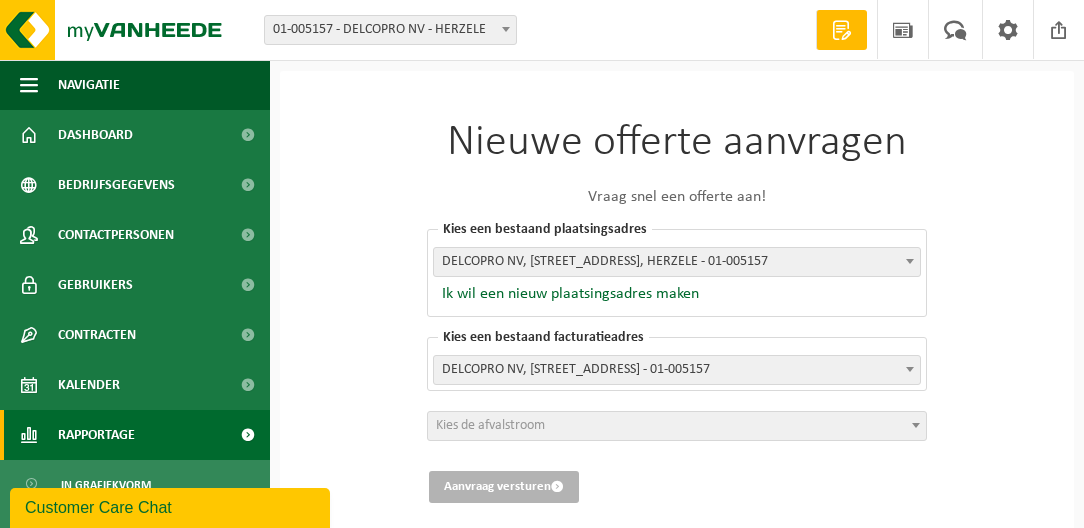 click at bounding box center (247, 435) 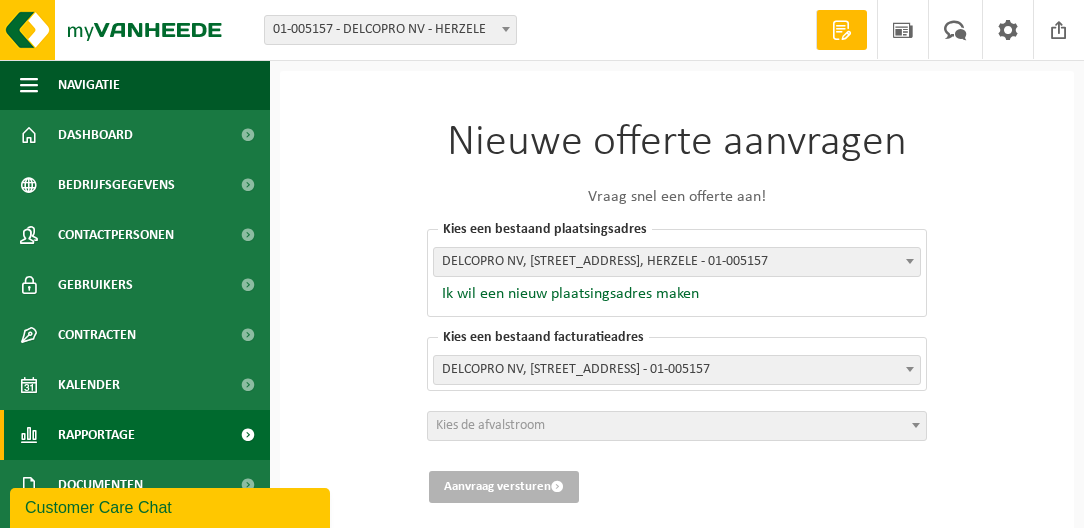 click at bounding box center [247, 435] 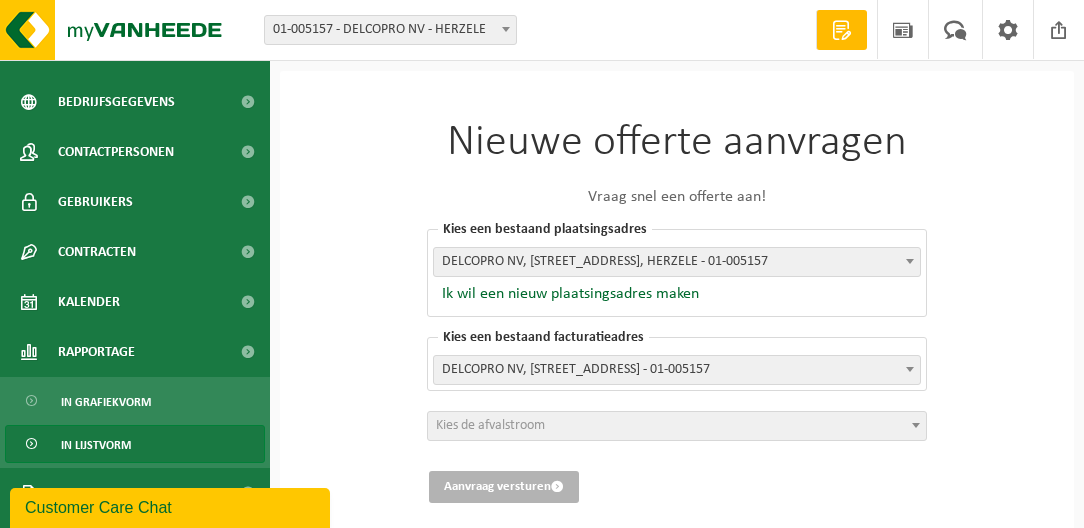 scroll, scrollTop: 0, scrollLeft: 0, axis: both 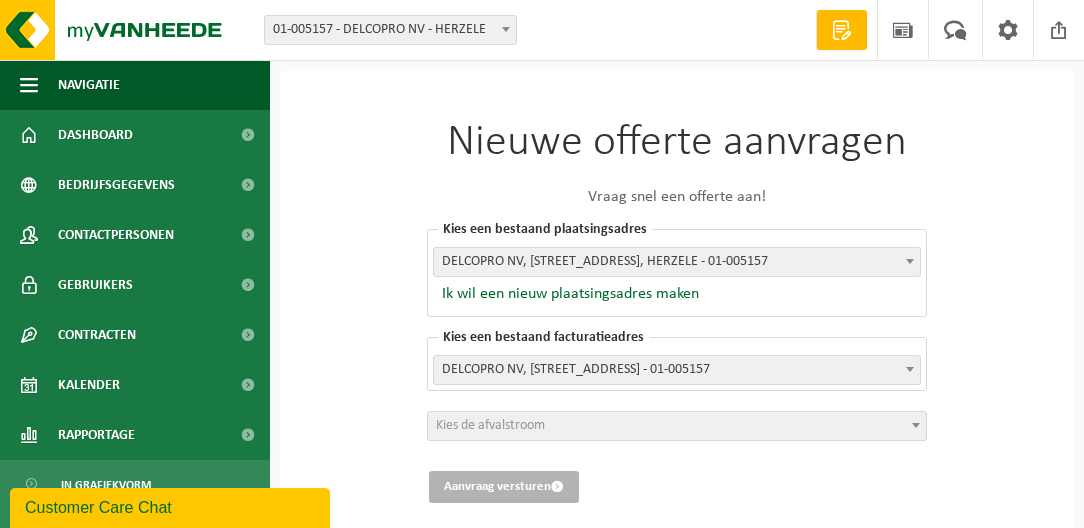 click at bounding box center [506, 29] 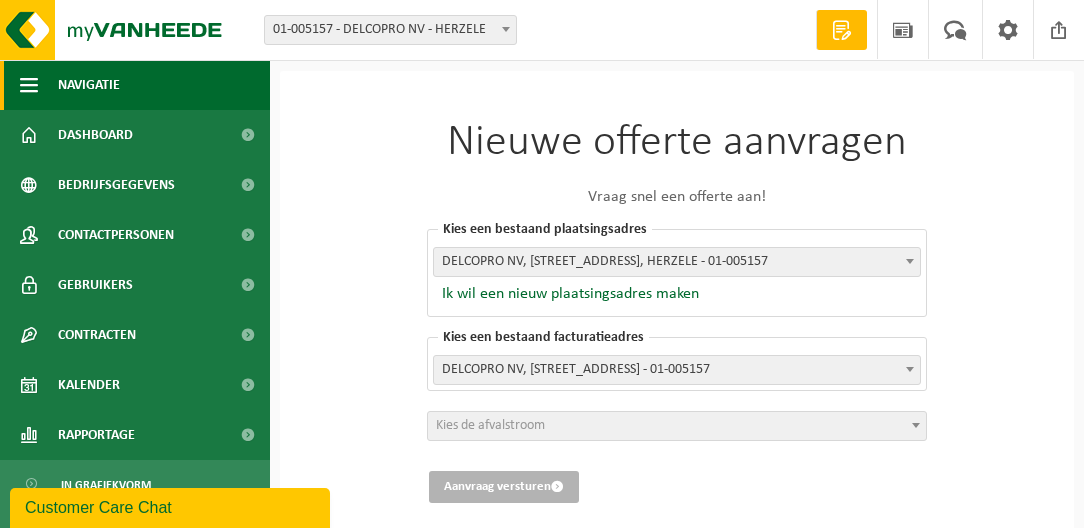 click at bounding box center (29, 85) 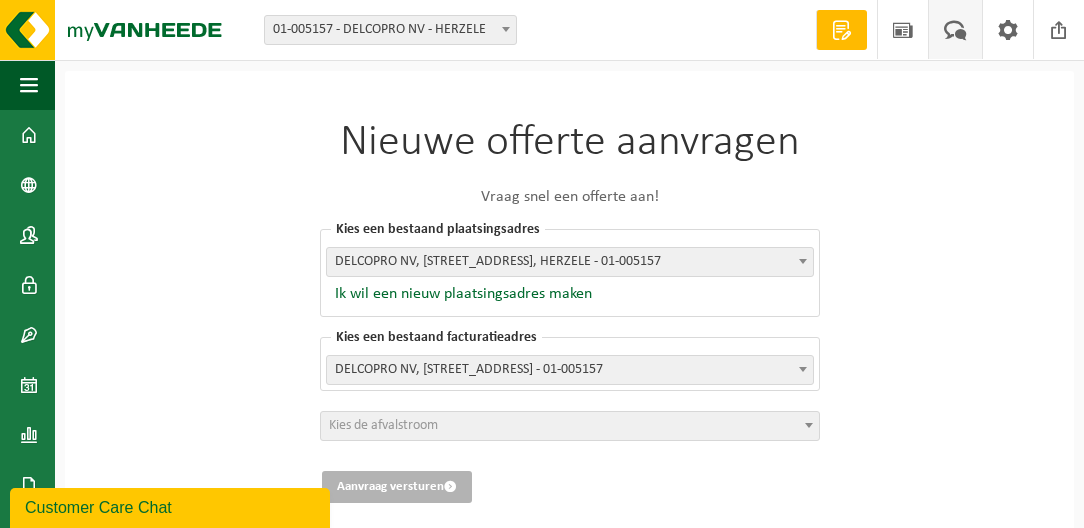 click at bounding box center (955, 29) 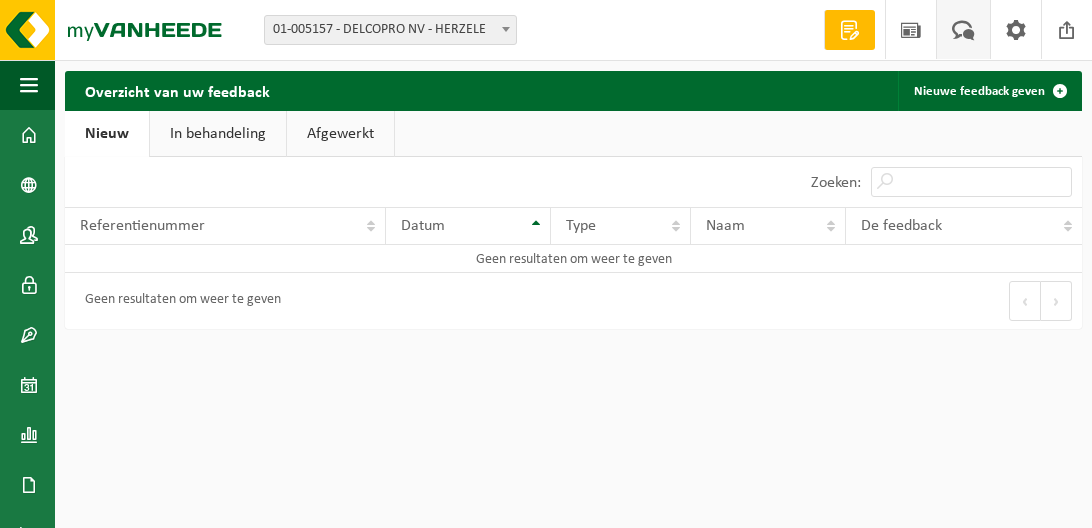scroll, scrollTop: 0, scrollLeft: 0, axis: both 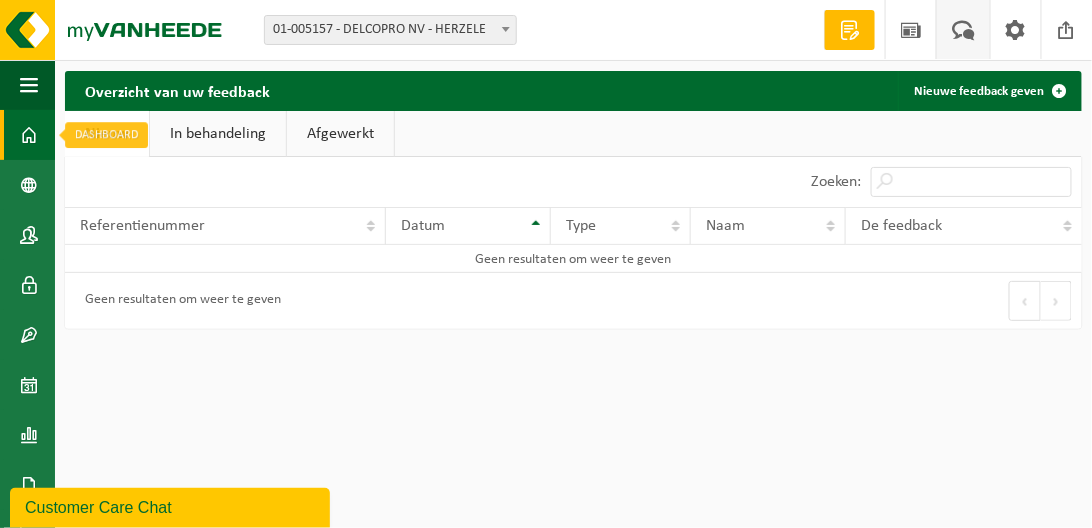click on "Dashboard" at bounding box center [27, 135] 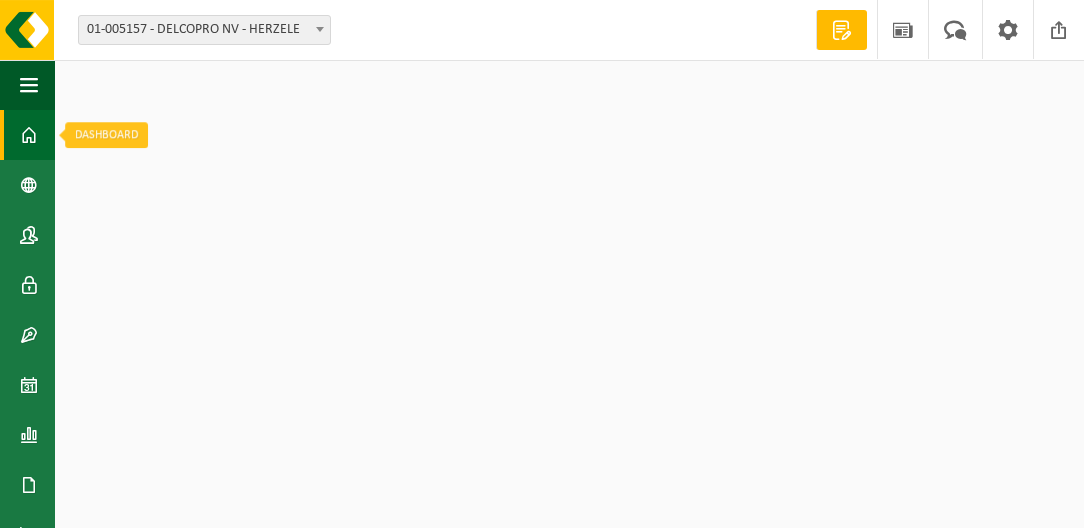 scroll, scrollTop: 0, scrollLeft: 0, axis: both 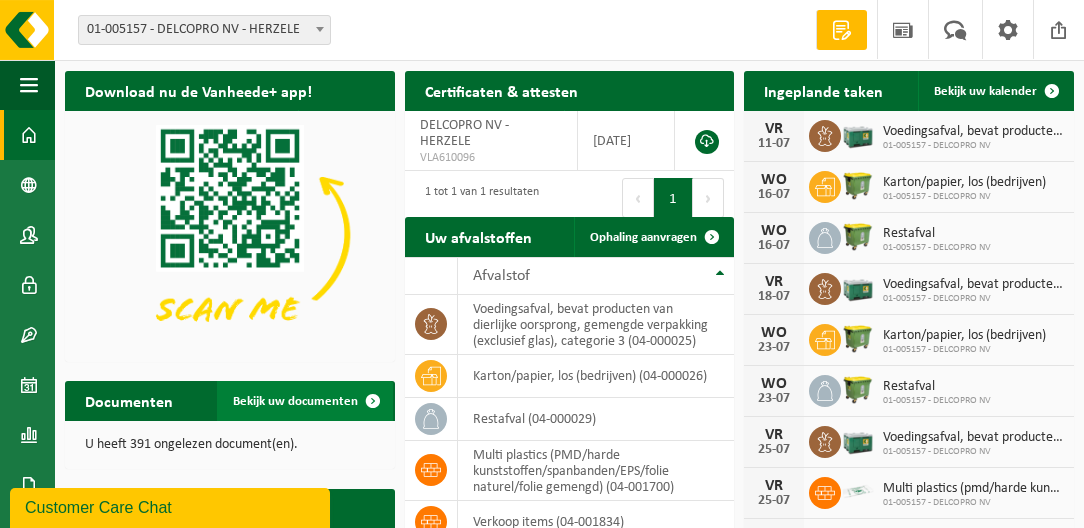 click on "Bekijk uw documenten" at bounding box center [295, 401] 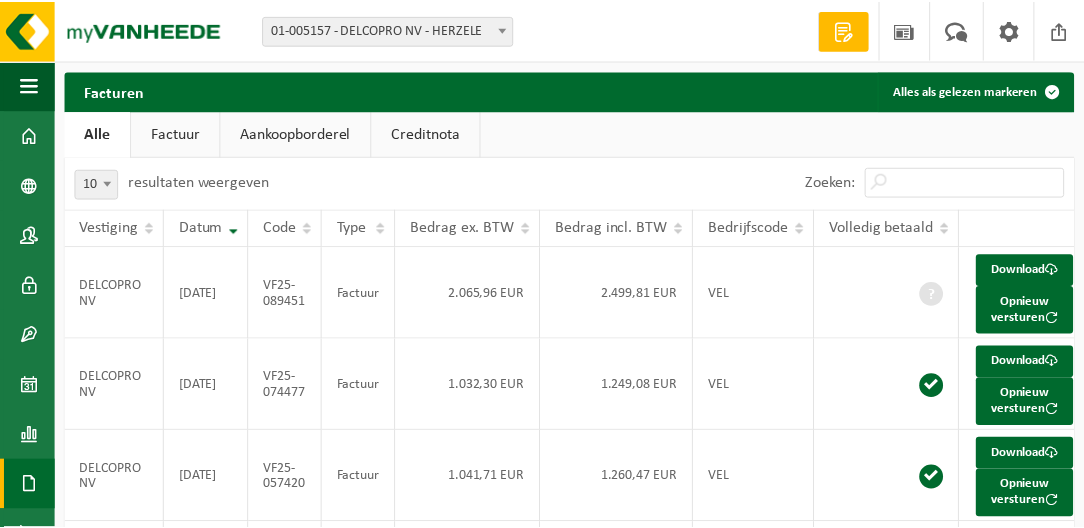 scroll, scrollTop: 0, scrollLeft: 0, axis: both 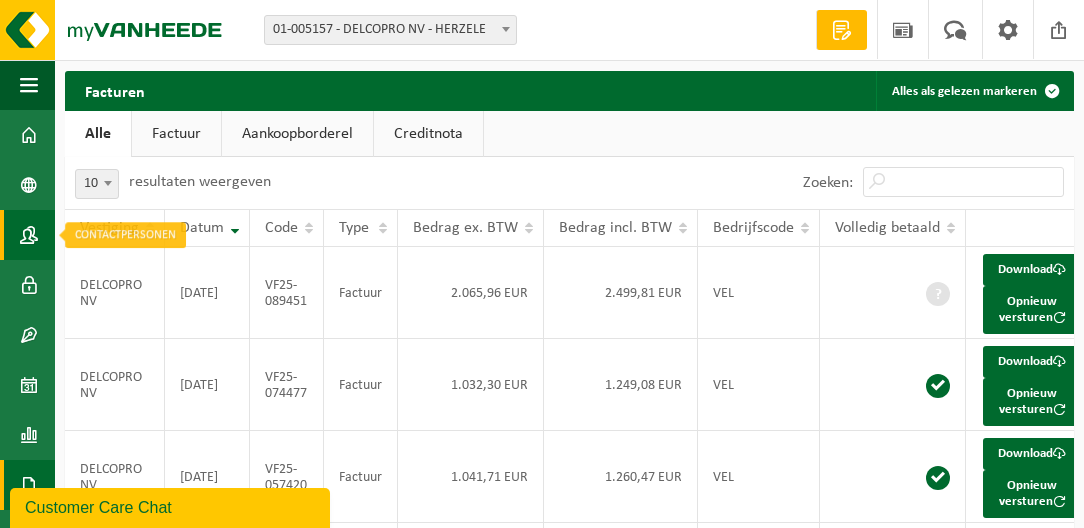 click at bounding box center [29, 235] 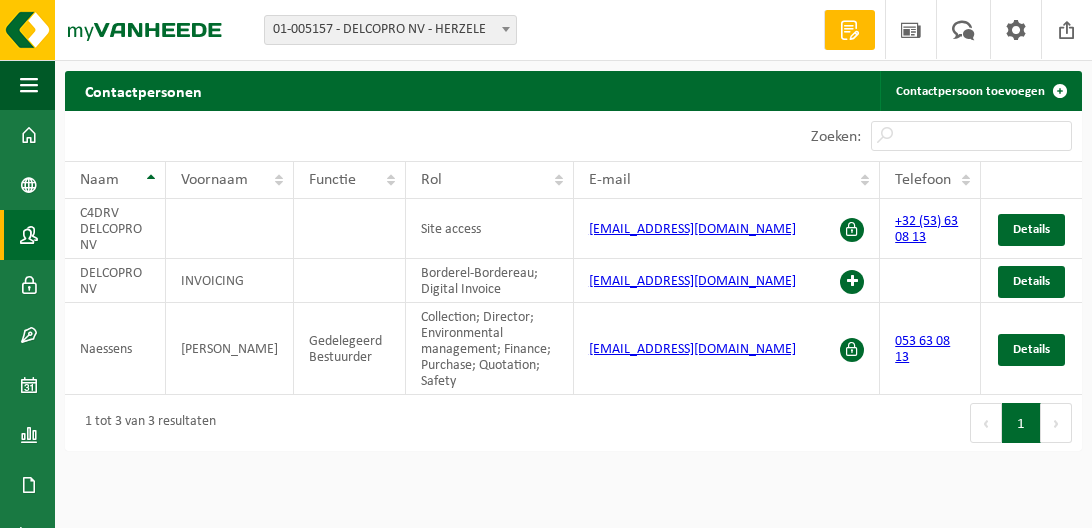 scroll, scrollTop: 0, scrollLeft: 0, axis: both 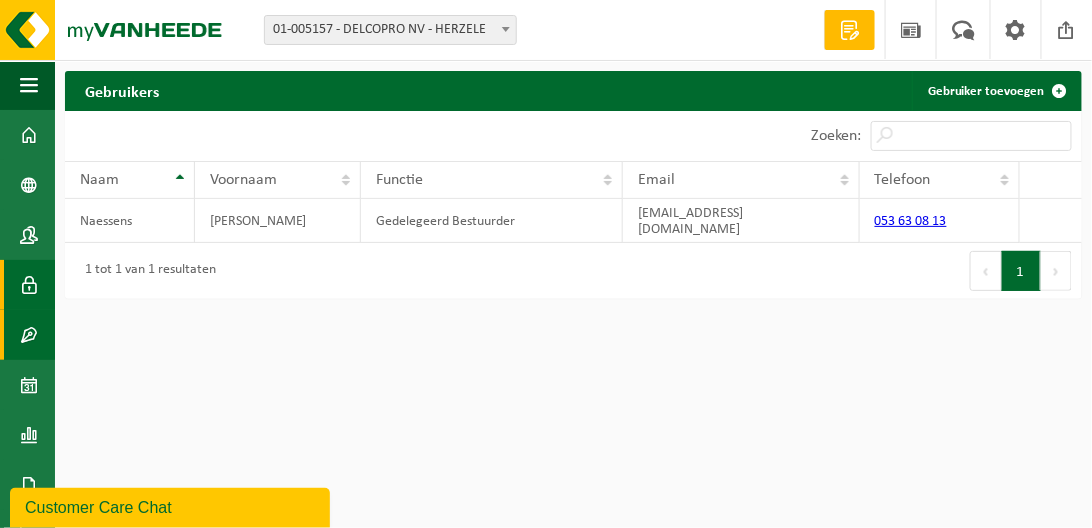 click at bounding box center (29, 335) 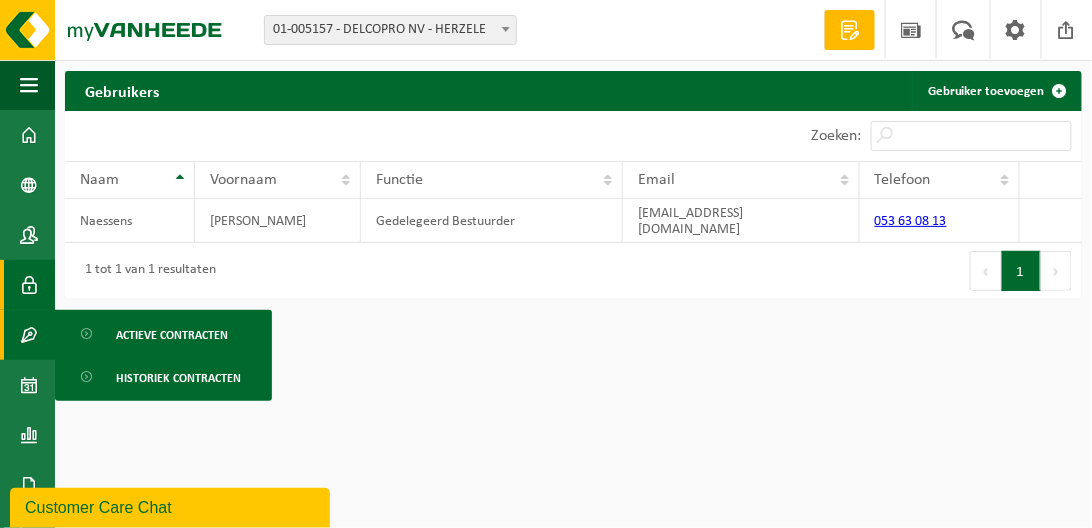 click on "Vestiging:       01-005157 - DELCOPRO NV - HERZELE   01-005157 - DELCOPRO NV - HERZELE          Welkom   C4DRV DELCOPRO NV         Offerte aanvragen         Nieuws         Uw feedback               Afmelden                     Navigatie                 Offerte aanvragen         Nieuws         Uw feedback               Afmelden                 Dashboard               Bedrijfsgegevens               Contactpersonen               Gebruikers               Contracten               Actieve contracten             Historiek contracten                 Kalender               Rapportage               In grafiekvorm             In lijstvorm                 Documenten               Facturen             Documenten                 Product Shop               Acceptatievoorwaarden                                       Gebruikers      Gebruiker toevoegen                           Even geduld.  Door de grote hoeveelheid gegevens duurt het laden even.      10 25 50 100 10  resultaten weergeven Zoeken:     Naam" at bounding box center (546, 264) 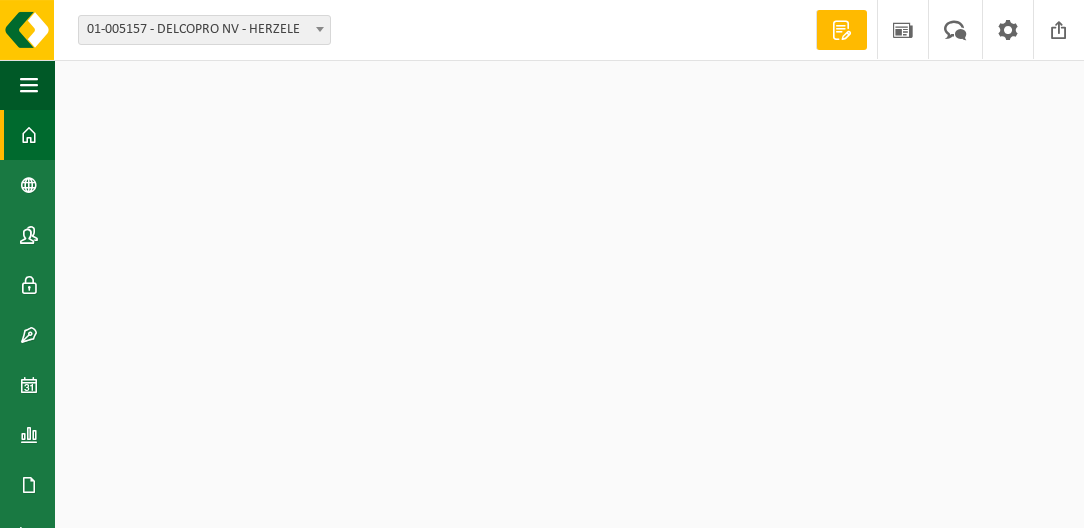 scroll, scrollTop: 0, scrollLeft: 0, axis: both 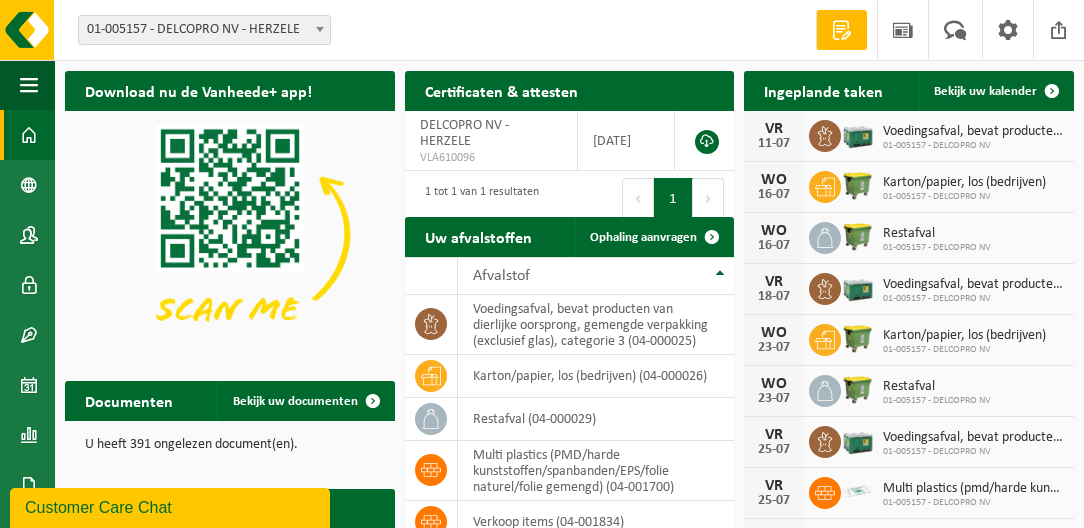 click at bounding box center (230, 234) 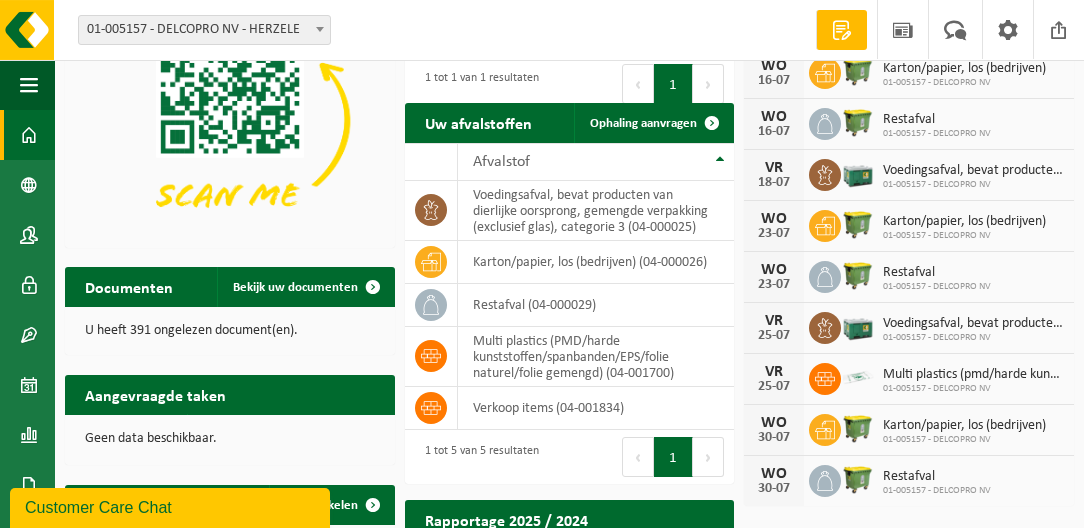scroll, scrollTop: 0, scrollLeft: 0, axis: both 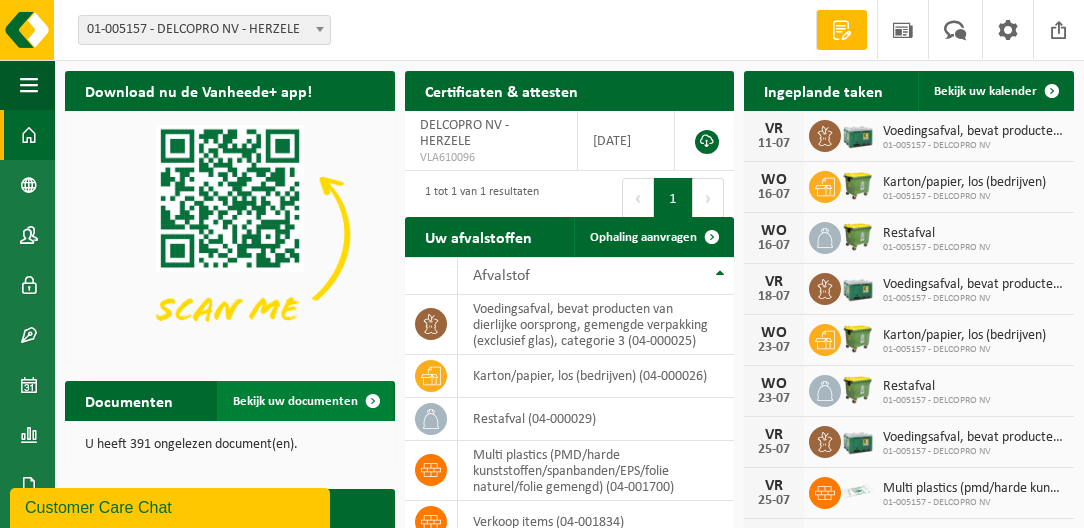 click on "Bekijk uw documenten" at bounding box center [295, 401] 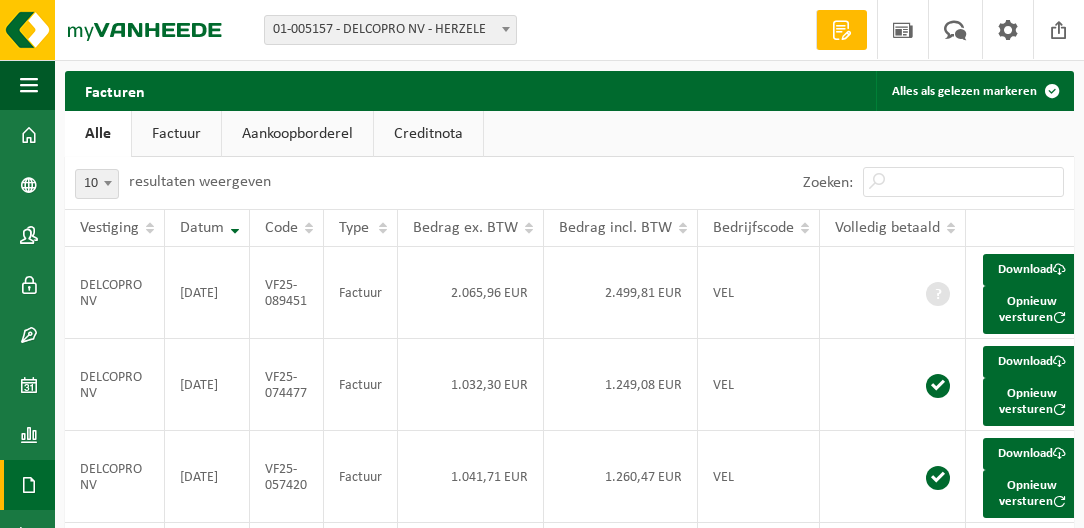 scroll, scrollTop: 0, scrollLeft: 0, axis: both 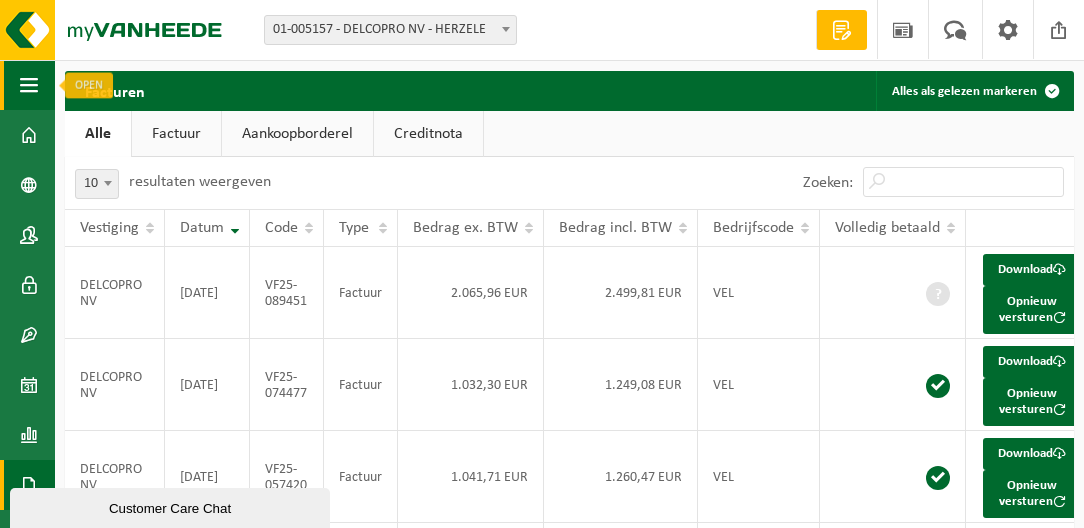 click at bounding box center (29, 85) 